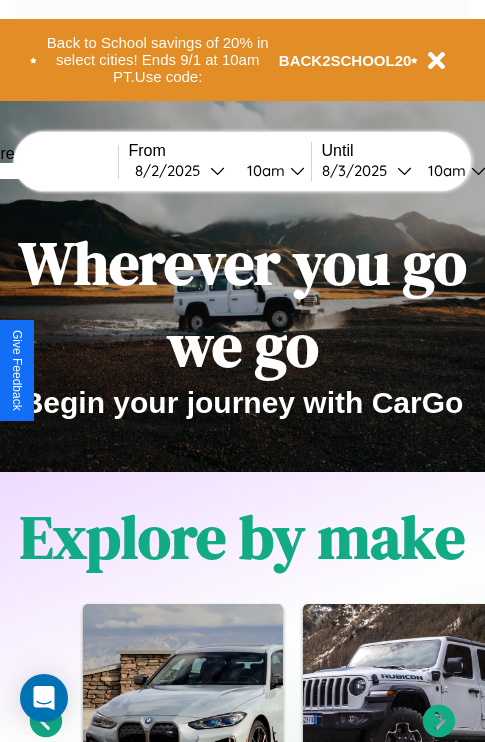 scroll, scrollTop: 0, scrollLeft: 0, axis: both 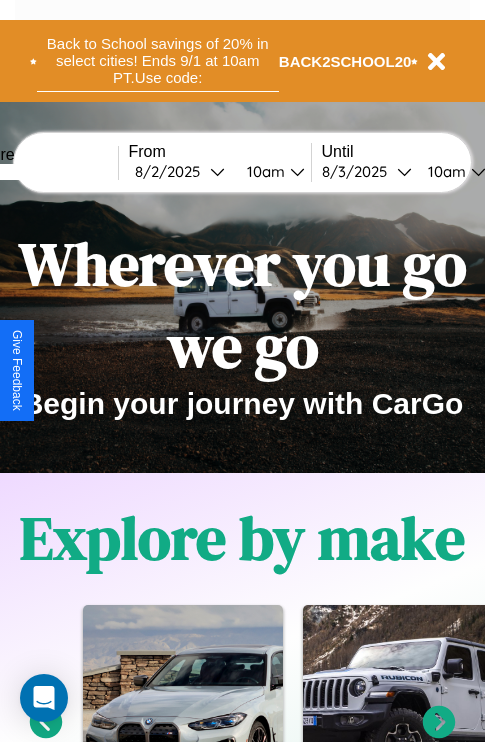 click on "Back to School savings of 20% in select cities! Ends 9/1 at 10am PT.  Use code:" at bounding box center [158, 61] 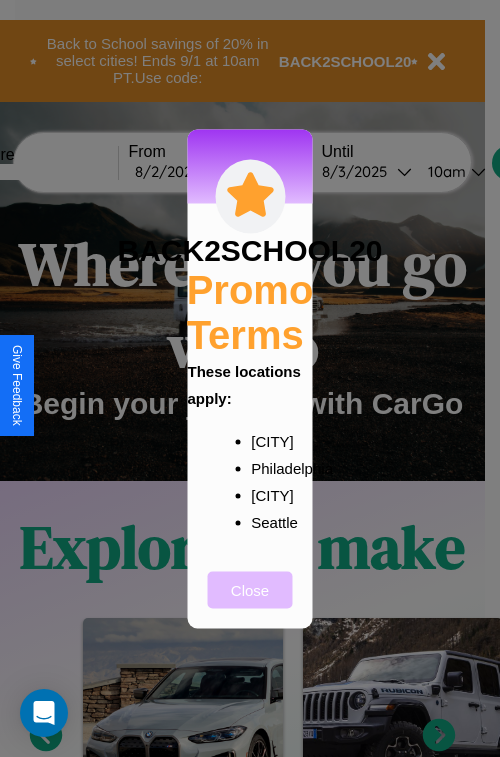 click on "Close" at bounding box center (250, 589) 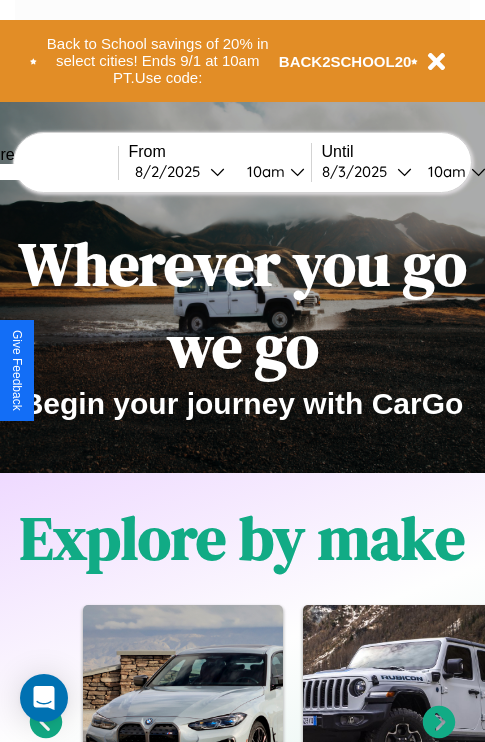 click at bounding box center (43, 172) 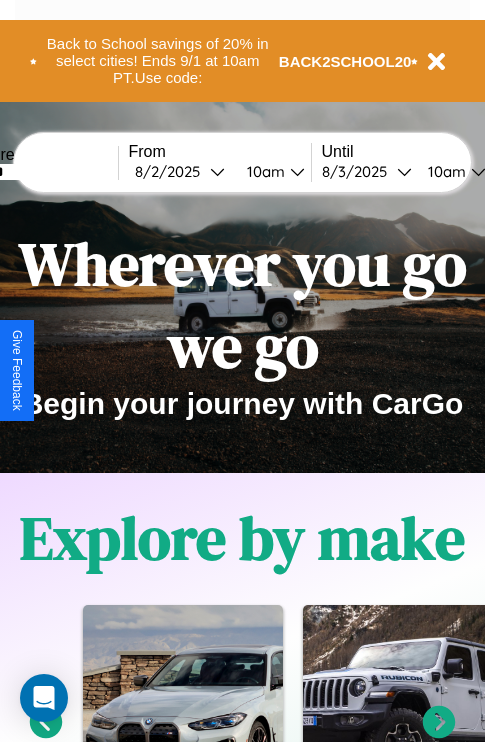 type on "******" 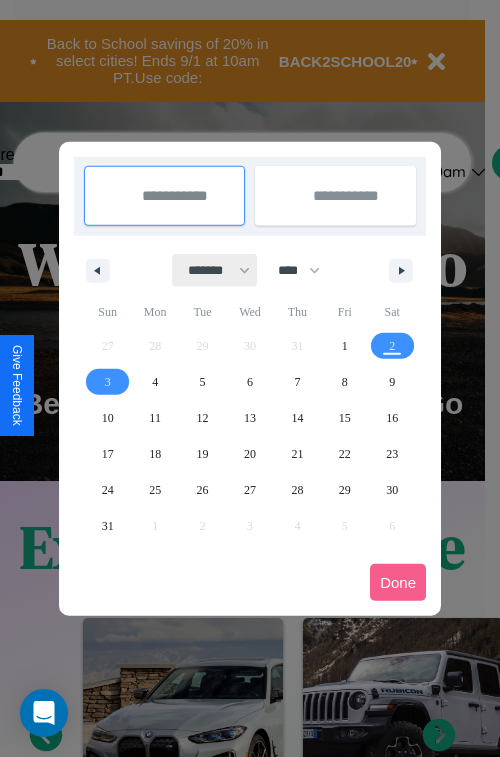 click on "******* ******** ***** ***** *** **** **** ****** ********* ******* ******** ********" at bounding box center [215, 270] 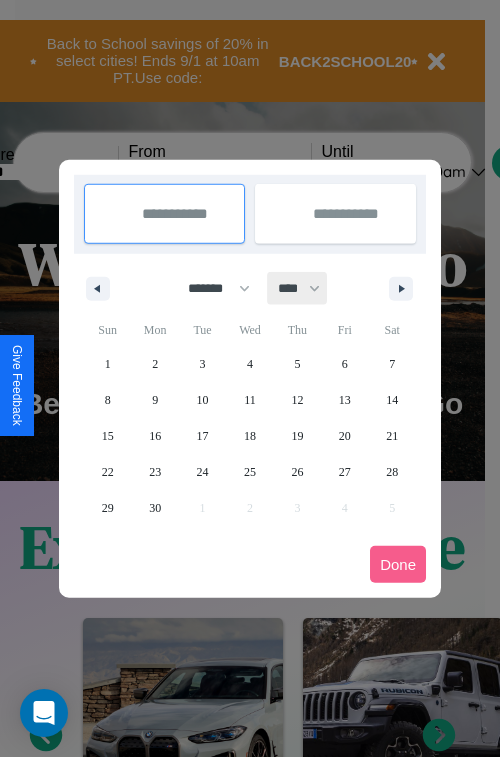 click on "**** **** **** **** **** **** **** **** **** **** **** **** **** **** **** **** **** **** **** **** **** **** **** **** **** **** **** **** **** **** **** **** **** **** **** **** **** **** **** **** **** **** **** **** **** **** **** **** **** **** **** **** **** **** **** **** **** **** **** **** **** **** **** **** **** **** **** **** **** **** **** **** **** **** **** **** **** **** **** **** **** **** **** **** **** **** **** **** **** **** **** **** **** **** **** **** **** **** **** **** **** **** **** **** **** **** **** **** **** **** **** **** **** **** **** **** **** **** **** **** ****" at bounding box center (298, 288) 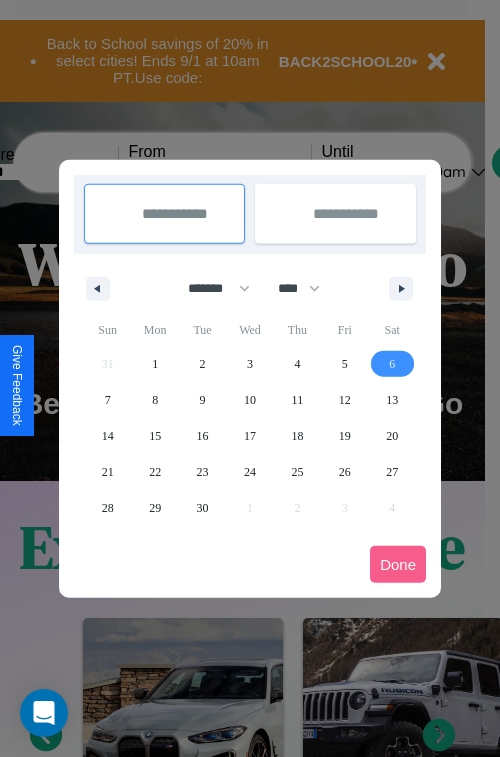 click on "6" at bounding box center [392, 364] 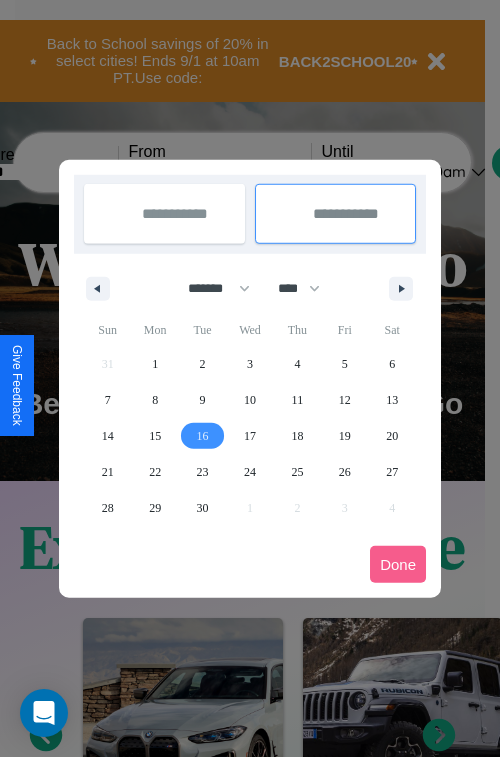 click on "16" at bounding box center (203, 436) 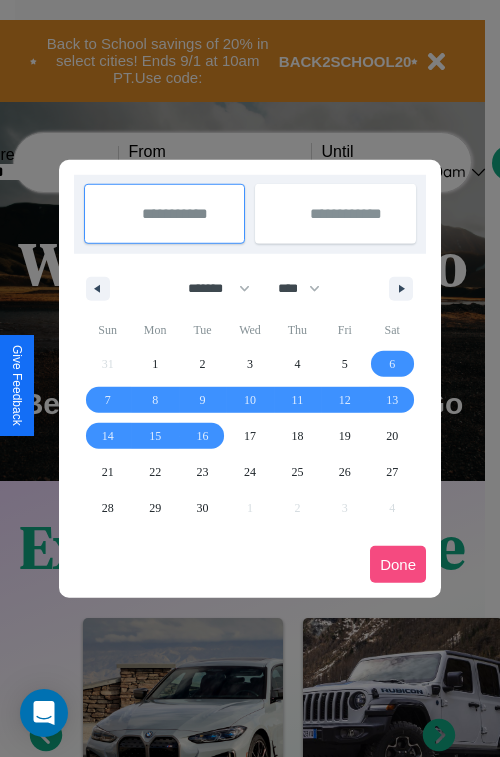 click on "Done" at bounding box center (398, 564) 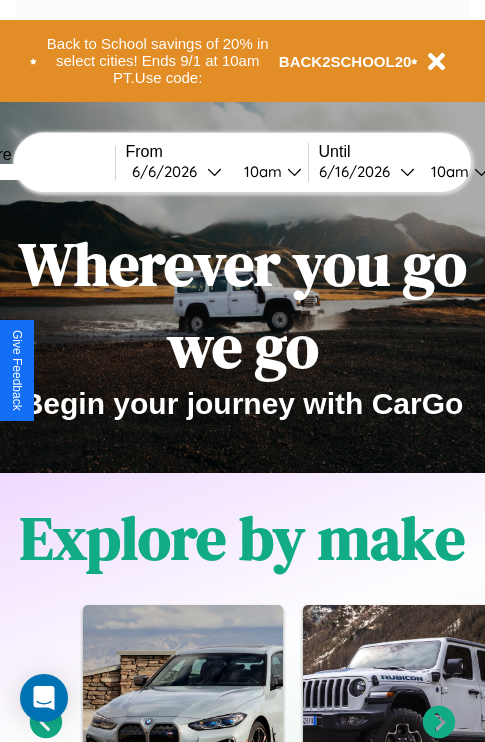 scroll, scrollTop: 0, scrollLeft: 71, axis: horizontal 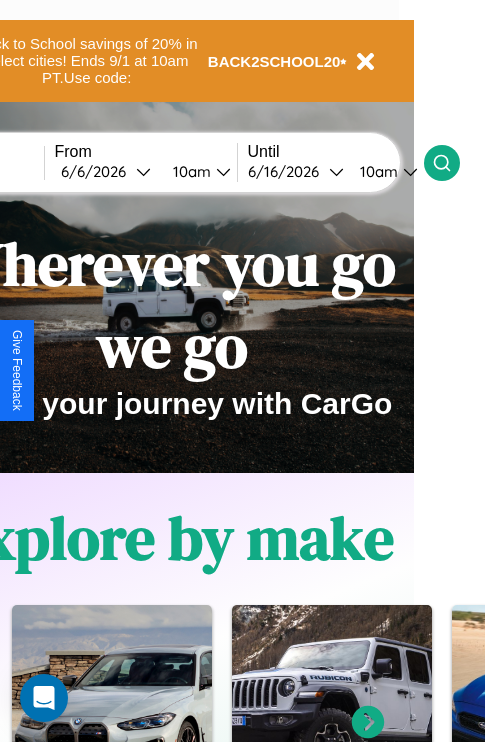 click 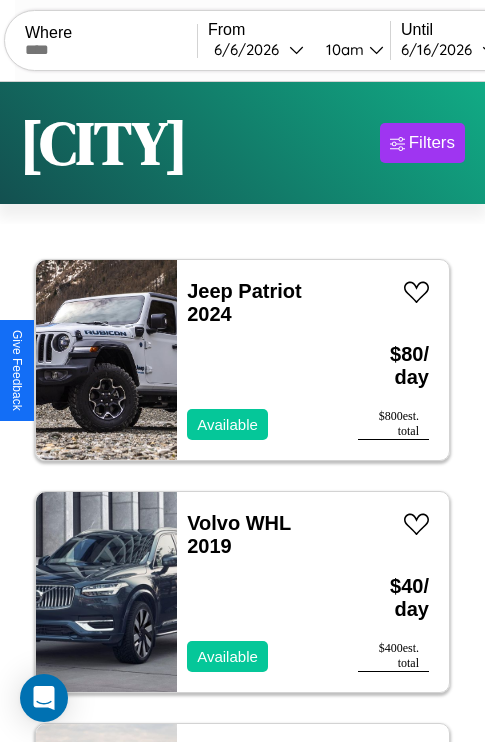 scroll, scrollTop: 95, scrollLeft: 0, axis: vertical 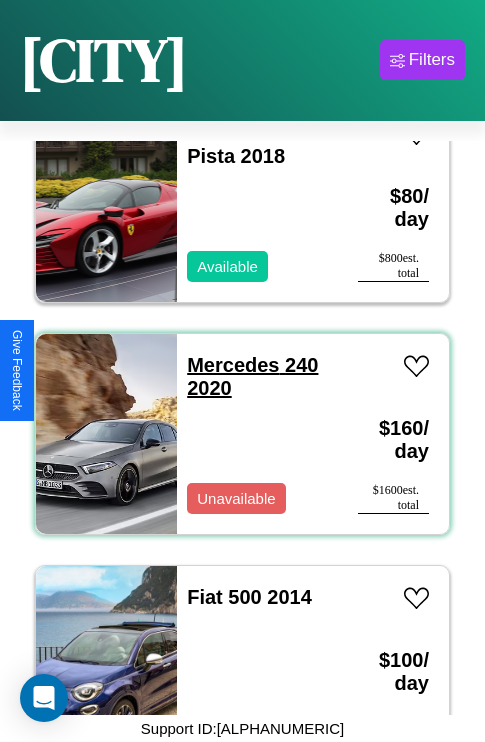 click on "Mercedes   240   2020" at bounding box center (252, 376) 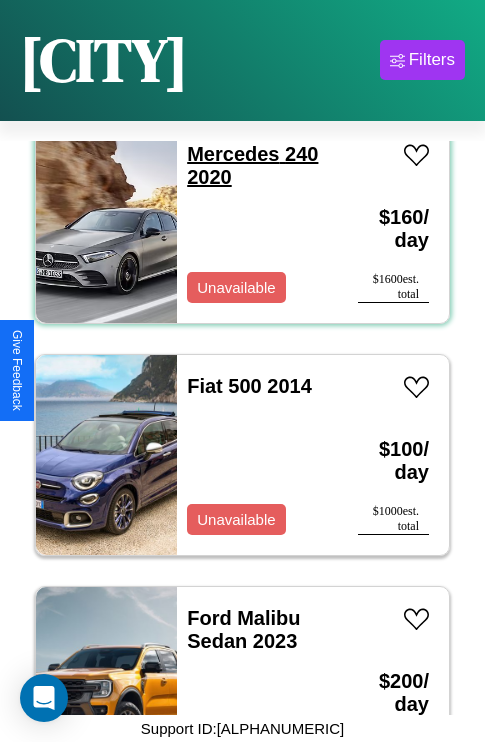scroll, scrollTop: 2395, scrollLeft: 0, axis: vertical 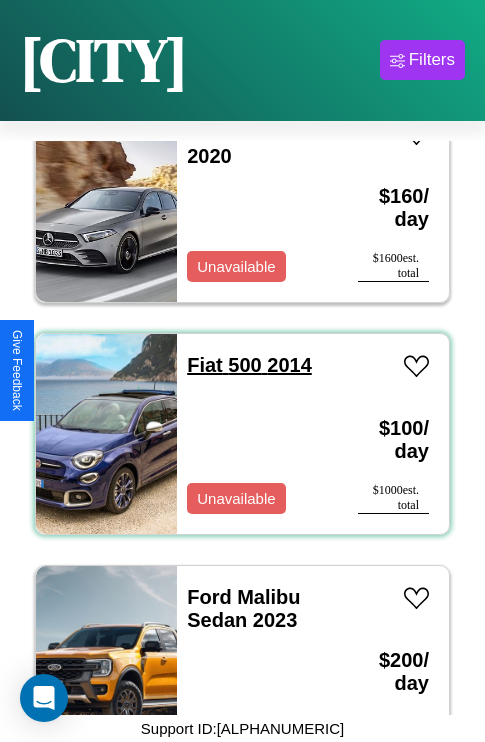click on "Fiat   500   2014" at bounding box center (249, 365) 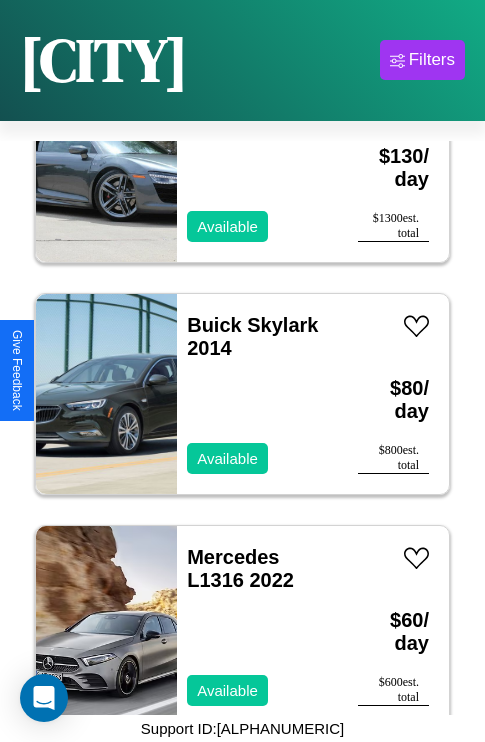 scroll, scrollTop: 1467, scrollLeft: 0, axis: vertical 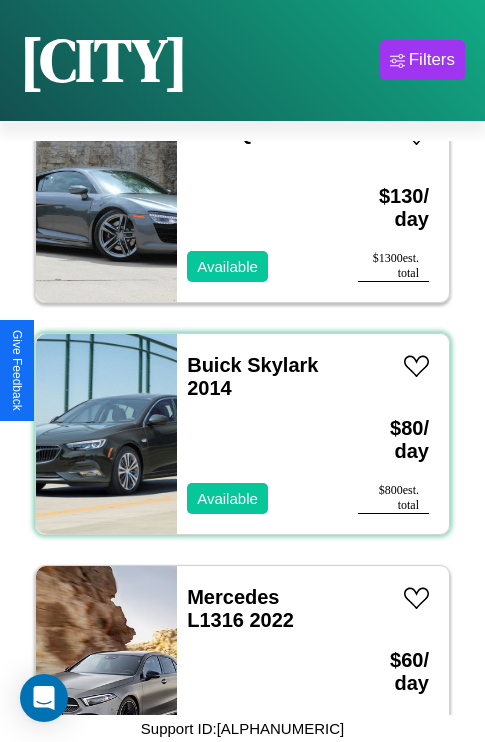 click on "Buick   Skylark   2014 Available" at bounding box center [257, 434] 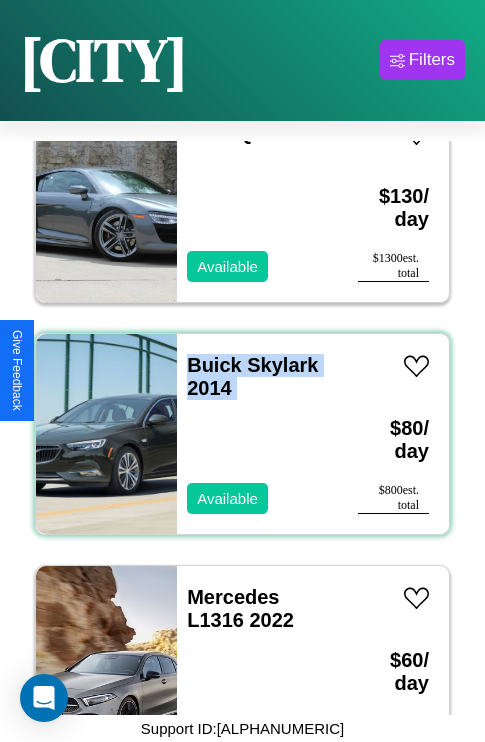 click on "Buick   Skylark   2014 Available" at bounding box center [257, 434] 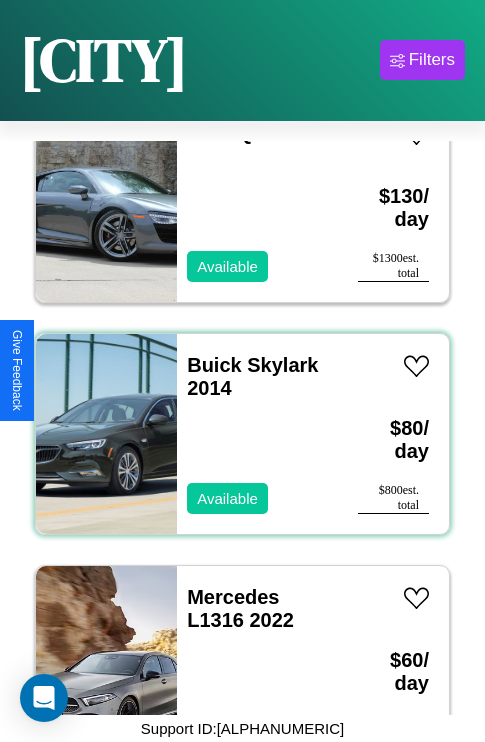 click on "Buick   Skylark   2014 Available" at bounding box center (257, 434) 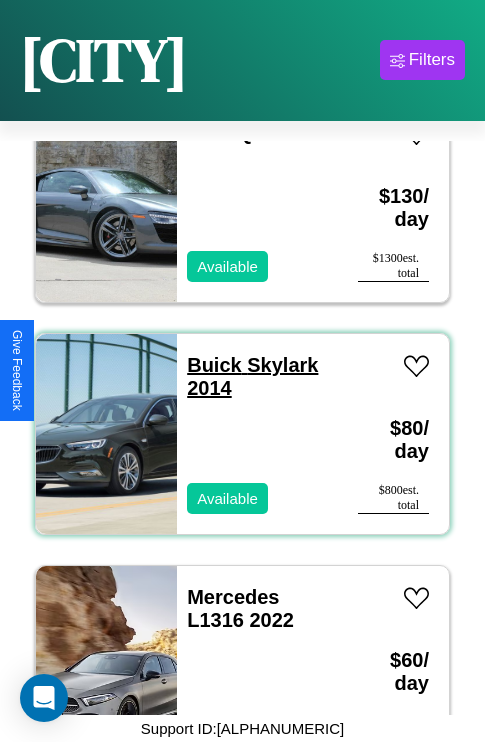 click on "Buick   Skylark   2014" at bounding box center [252, 376] 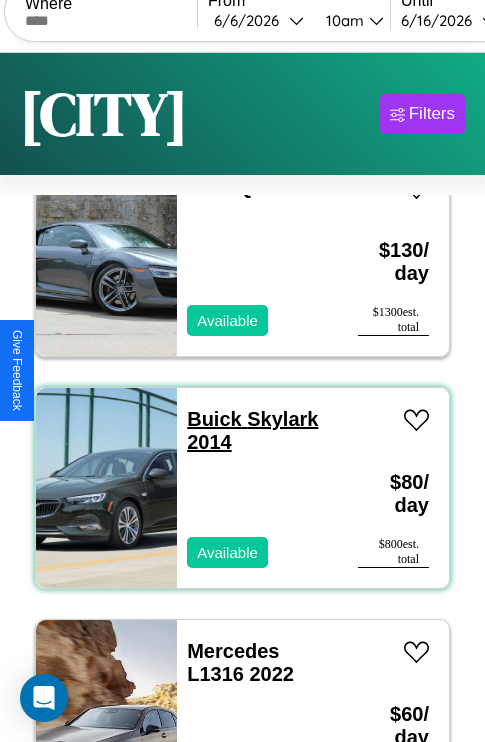 scroll, scrollTop: 0, scrollLeft: 0, axis: both 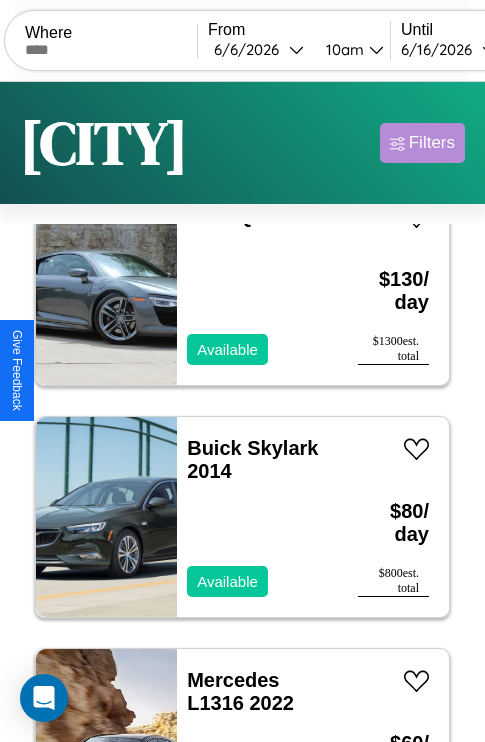 click on "Filters" at bounding box center [432, 143] 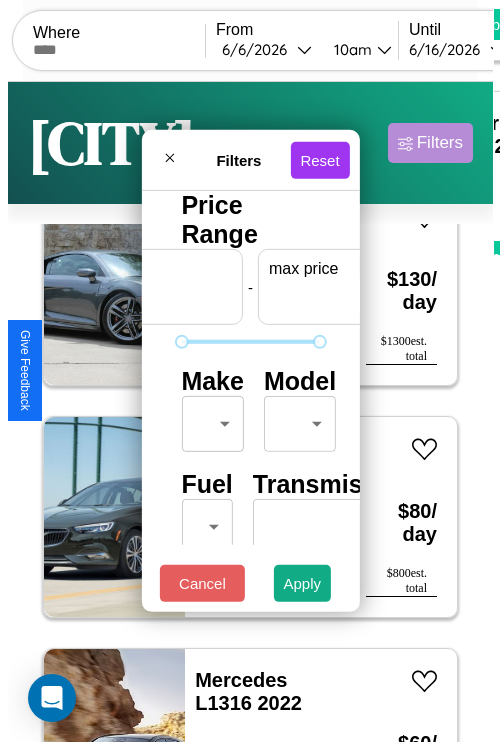 scroll, scrollTop: 0, scrollLeft: 124, axis: horizontal 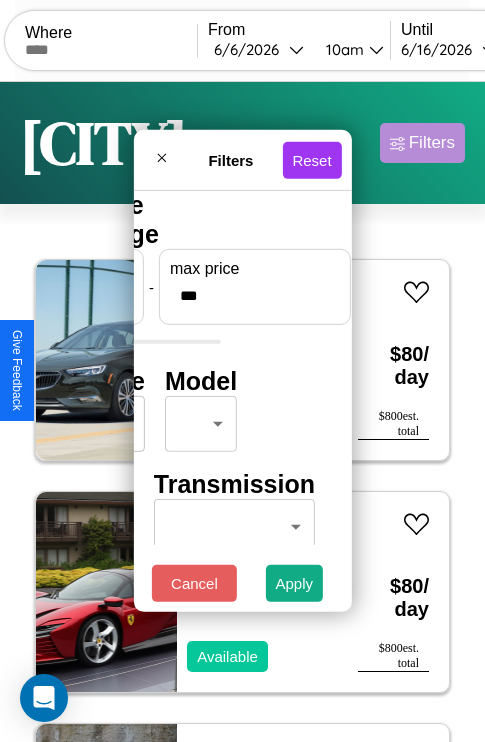 type on "***" 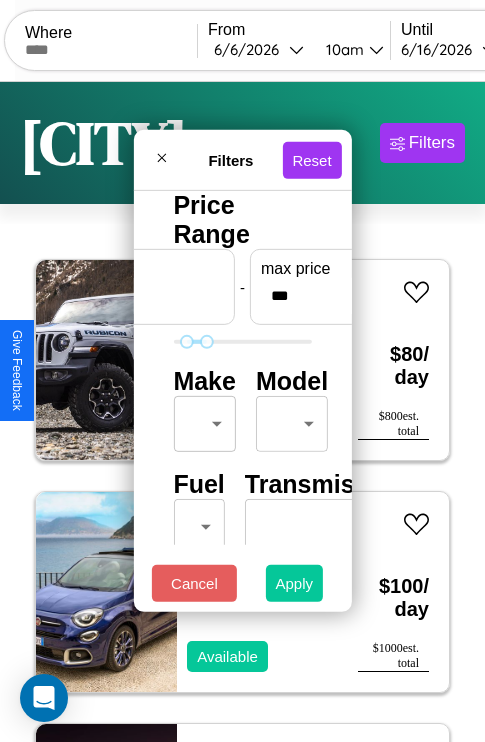 type on "**" 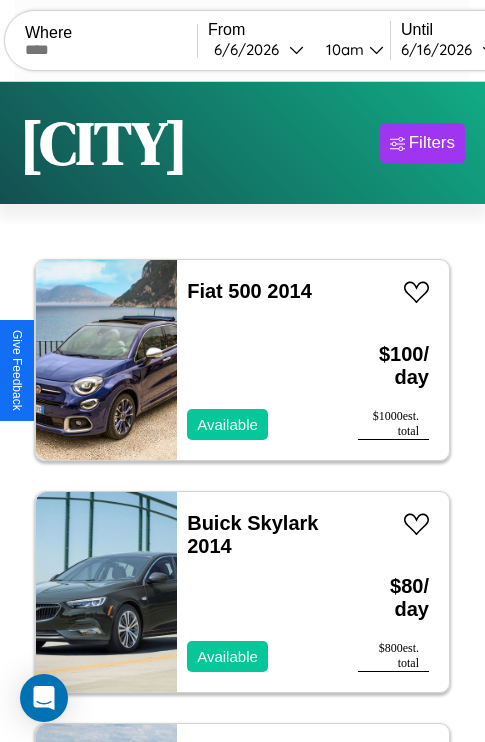 scroll, scrollTop: 79, scrollLeft: 0, axis: vertical 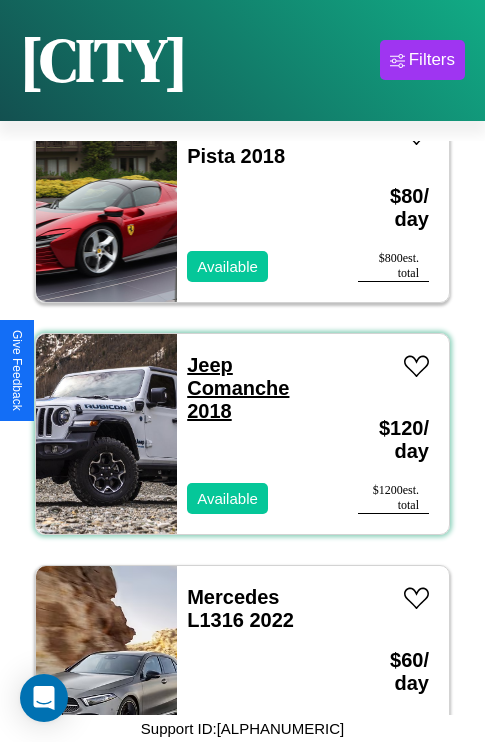 click on "Jeep   Comanche   2018" at bounding box center (238, 388) 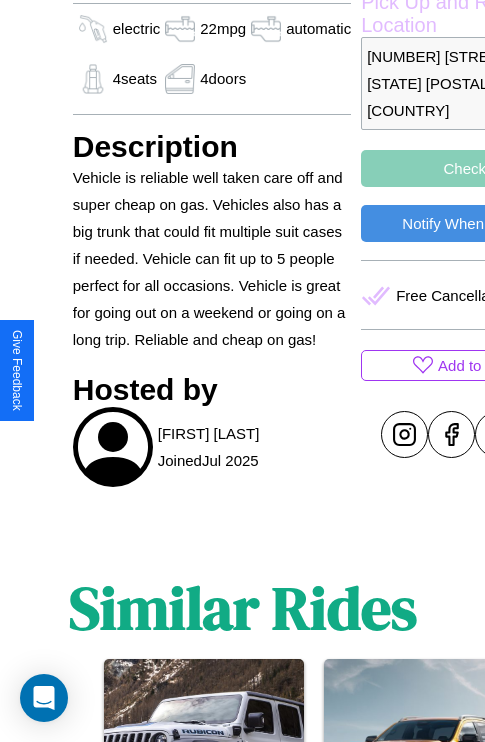 scroll, scrollTop: 858, scrollLeft: 0, axis: vertical 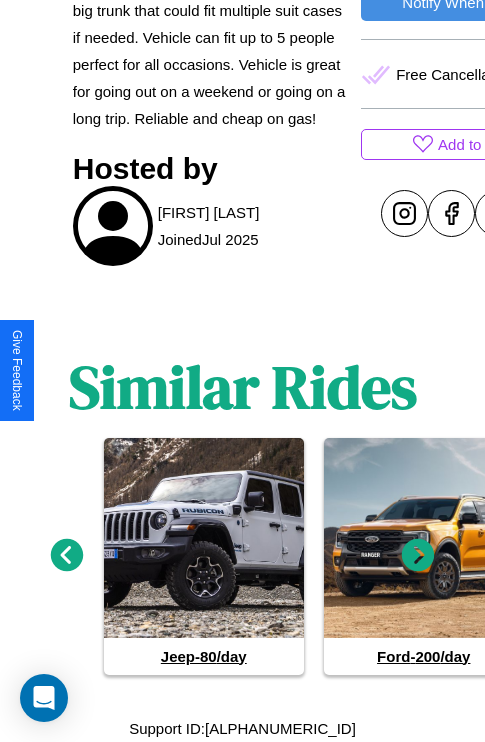 click 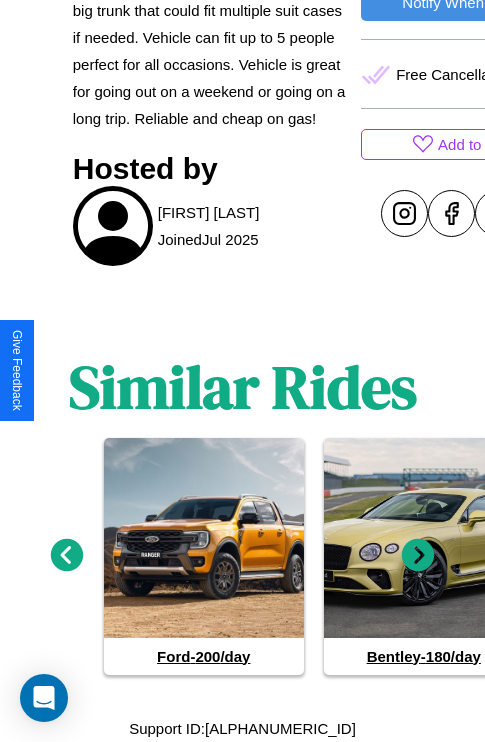 click 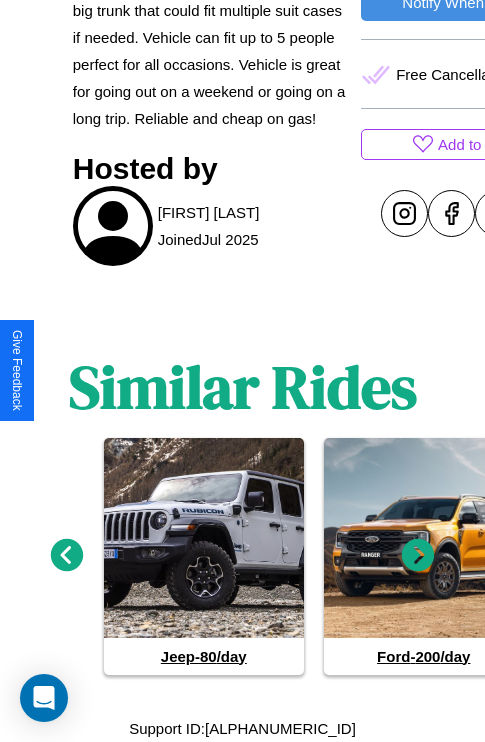 click 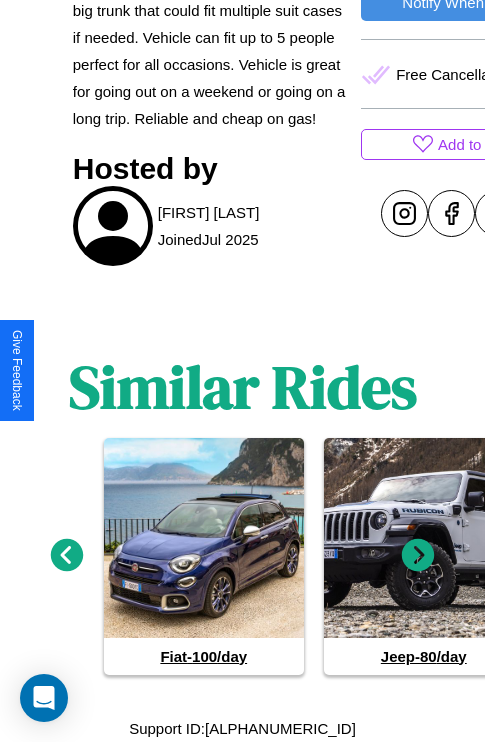 click 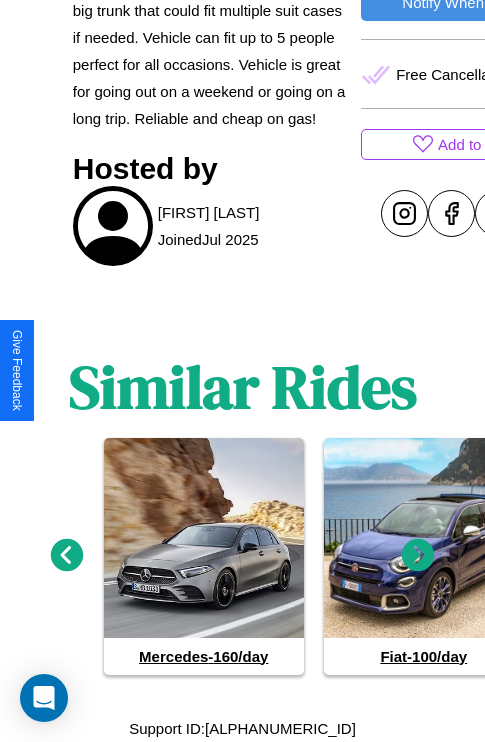 click 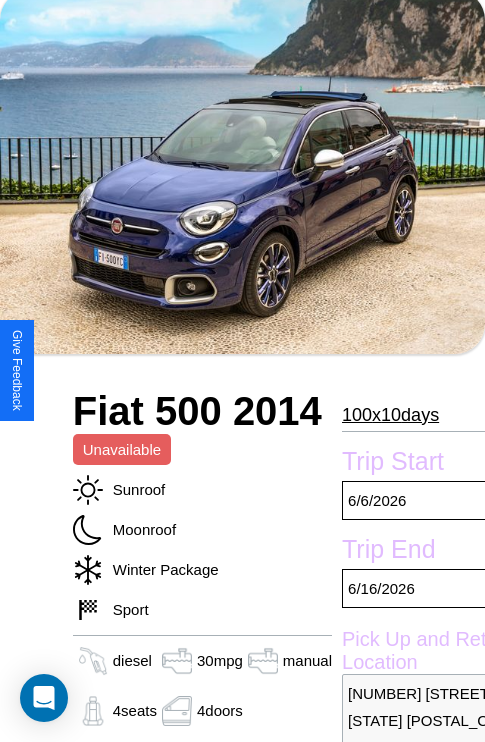 scroll, scrollTop: 135, scrollLeft: 0, axis: vertical 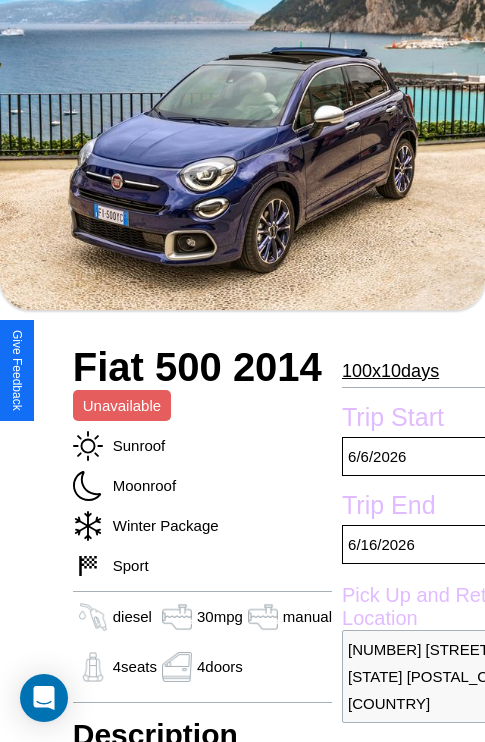 click on "100 x 10 [DAYS]" at bounding box center (390, 371) 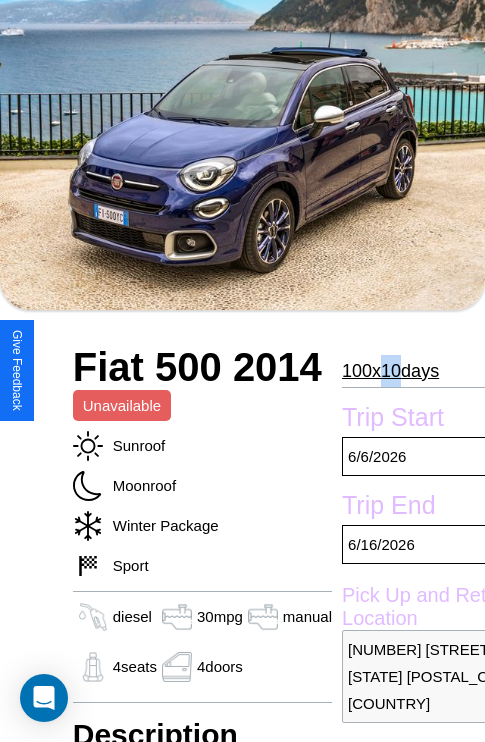 click on "100 x 10 [DAYS]" at bounding box center (390, 371) 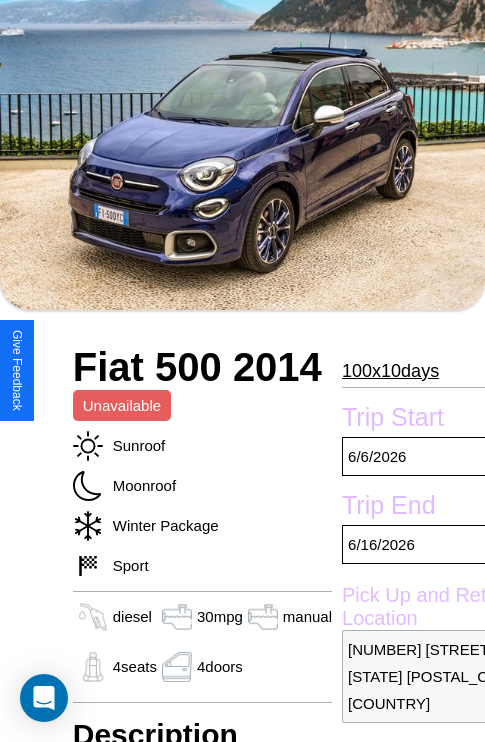 click on "100  x  10  days" at bounding box center [390, 371] 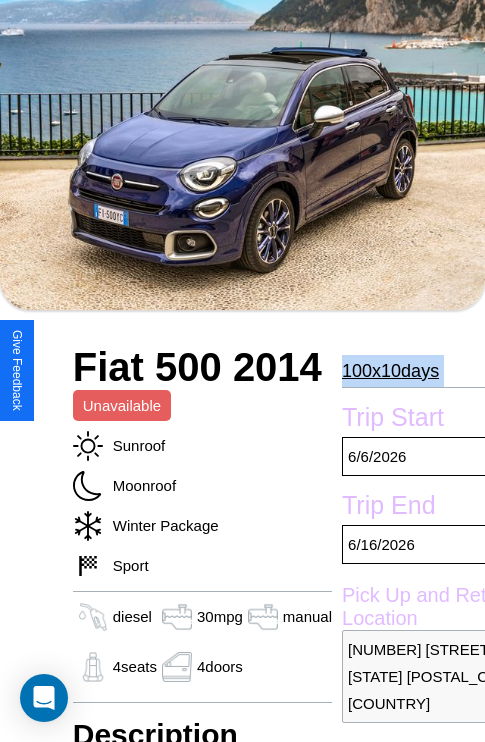 click on "100  x  10  days" at bounding box center [390, 371] 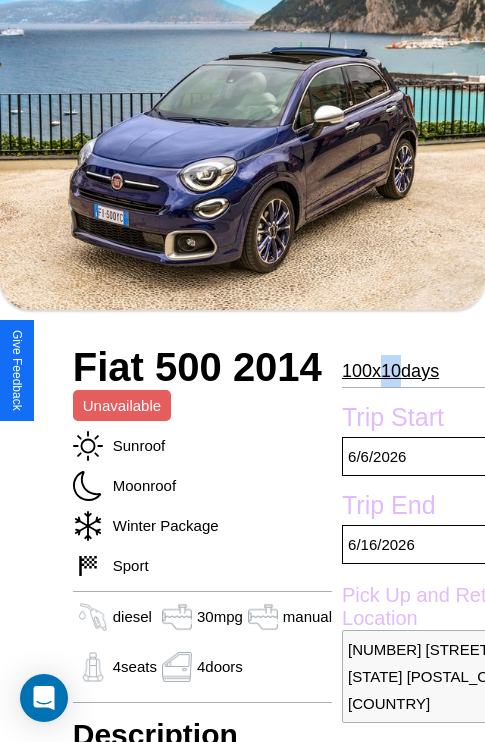 click on "100  x  10  days" at bounding box center [390, 371] 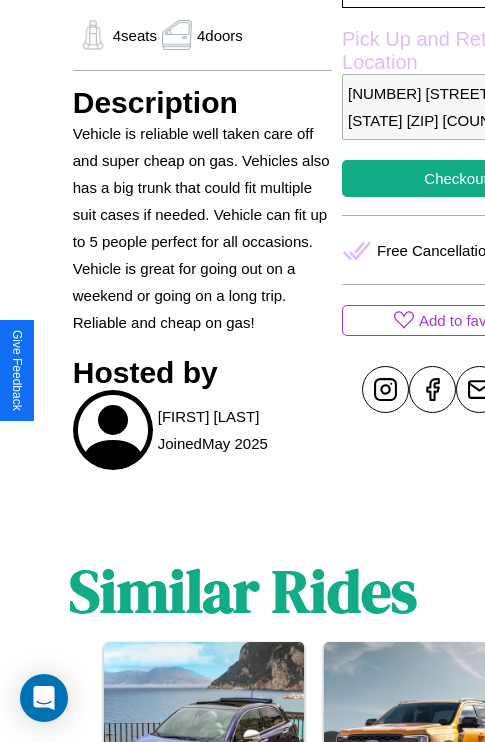 scroll, scrollTop: 894, scrollLeft: 0, axis: vertical 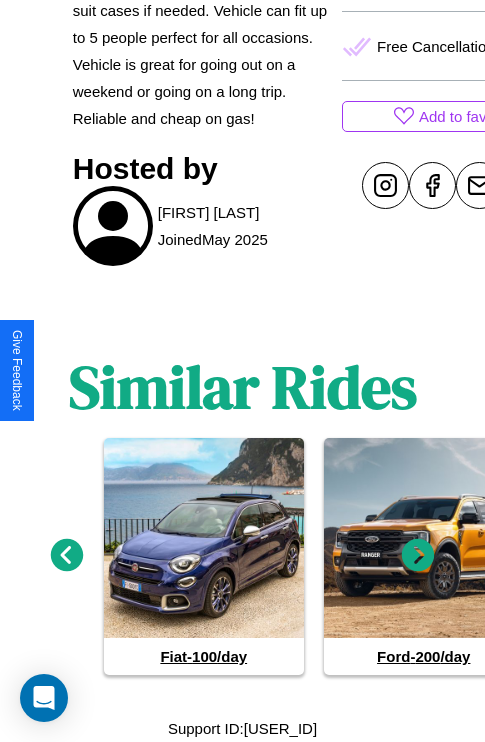 click 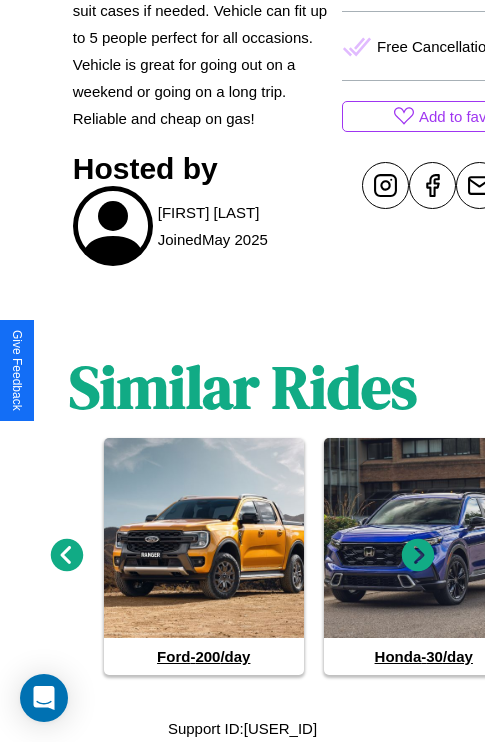 click 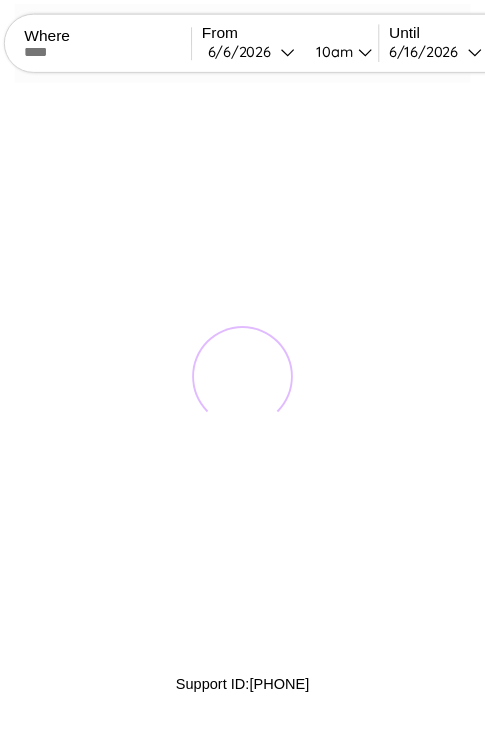 scroll, scrollTop: 0, scrollLeft: 0, axis: both 